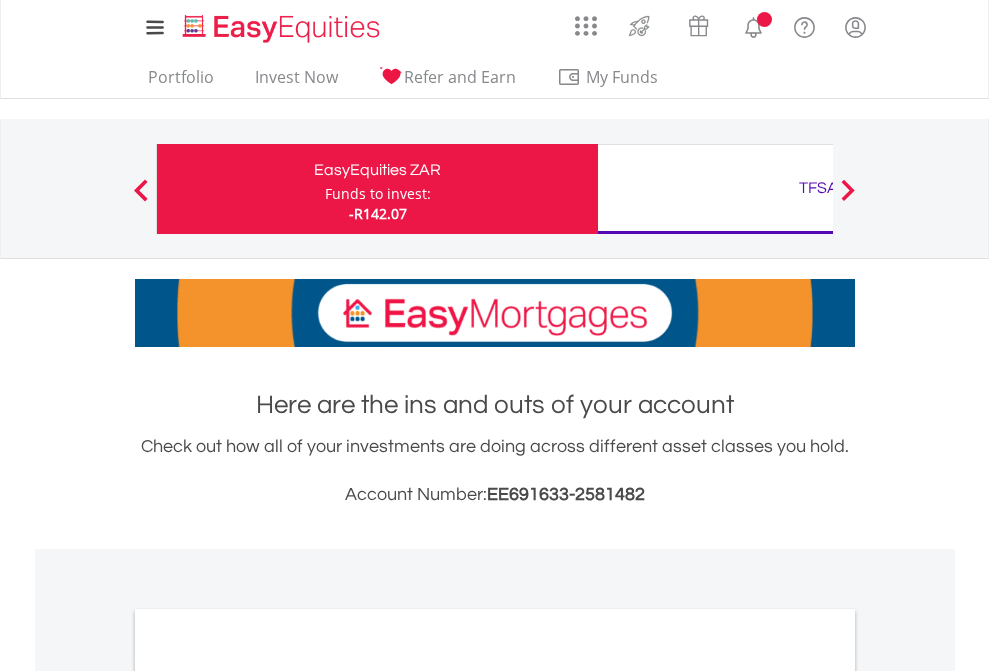 scroll, scrollTop: 0, scrollLeft: 0, axis: both 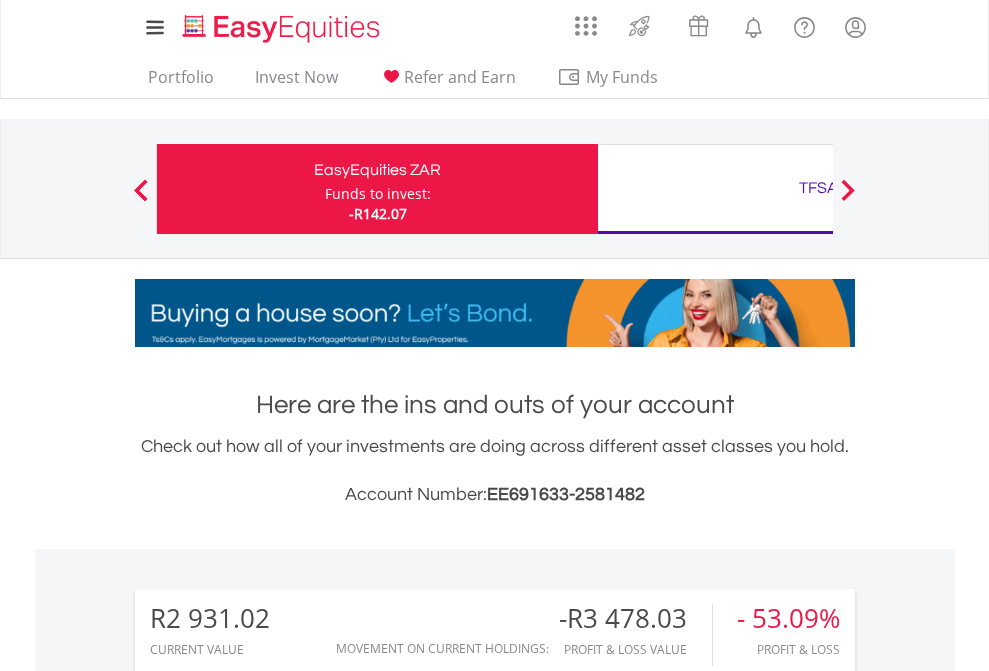 click on "Funds to invest:" at bounding box center [378, 194] 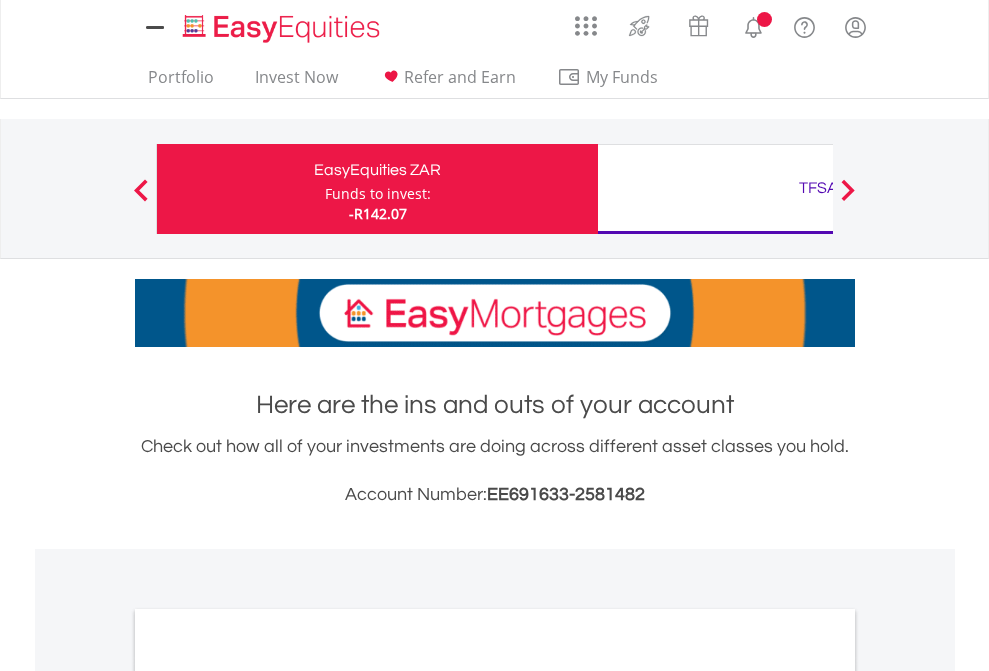 scroll, scrollTop: 0, scrollLeft: 0, axis: both 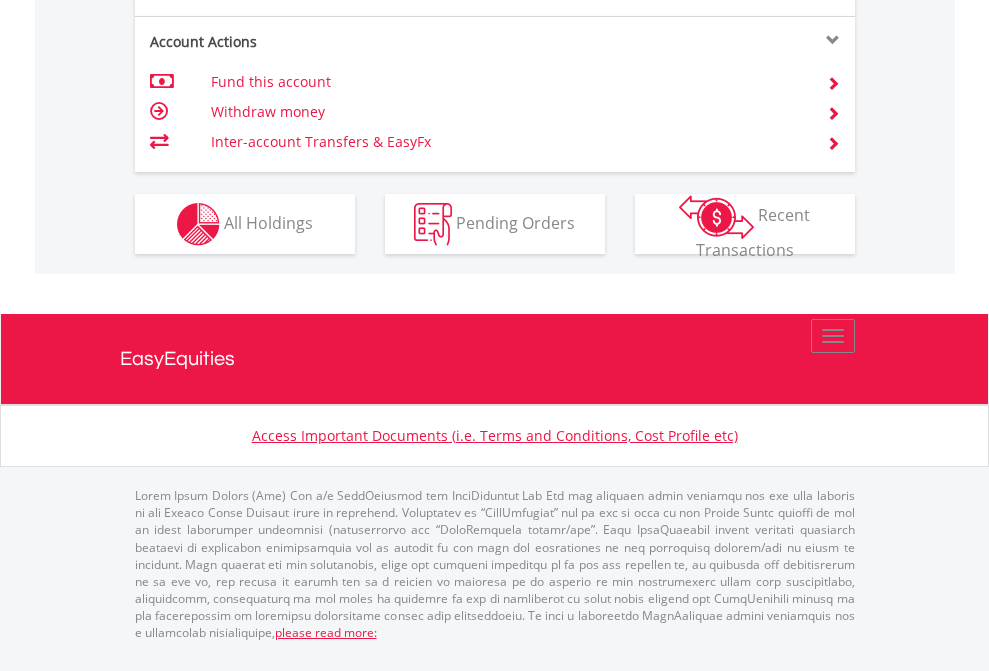 click on "Investment types" at bounding box center [706, -337] 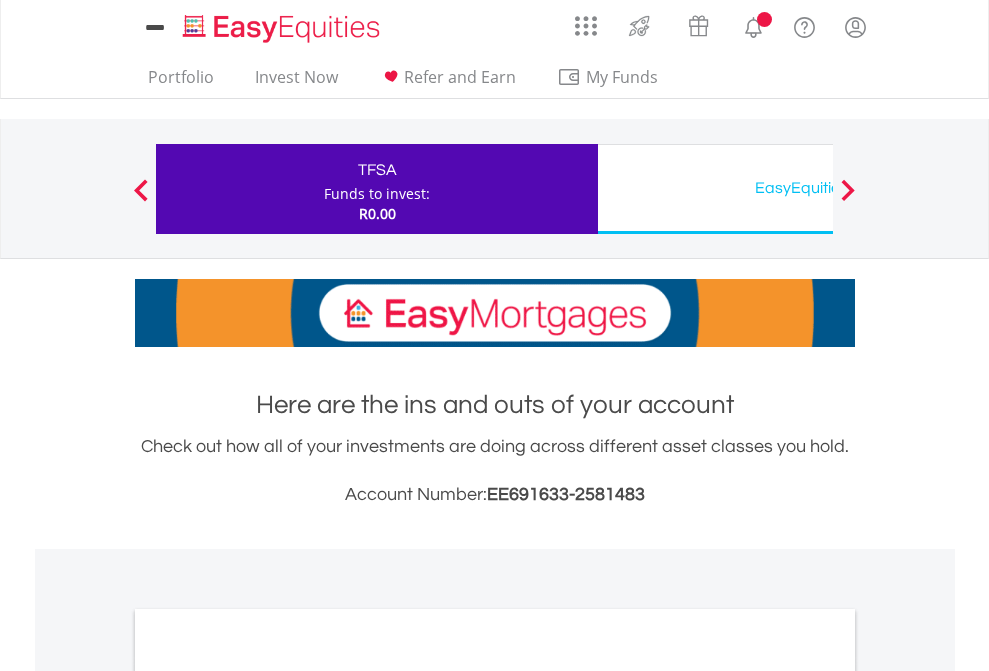 scroll, scrollTop: 0, scrollLeft: 0, axis: both 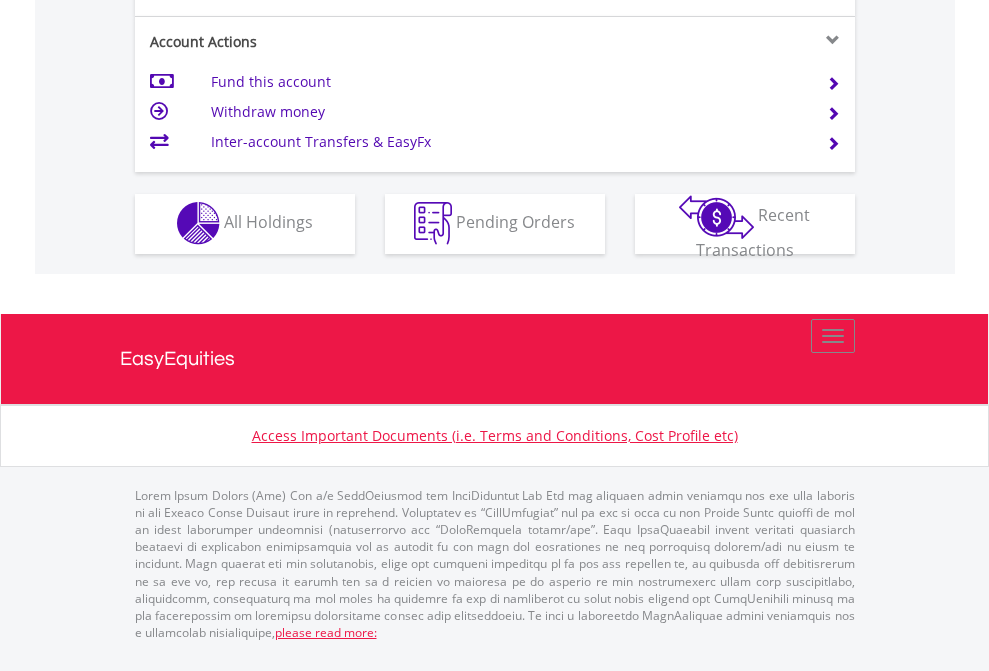 click on "Investment types" at bounding box center [706, -353] 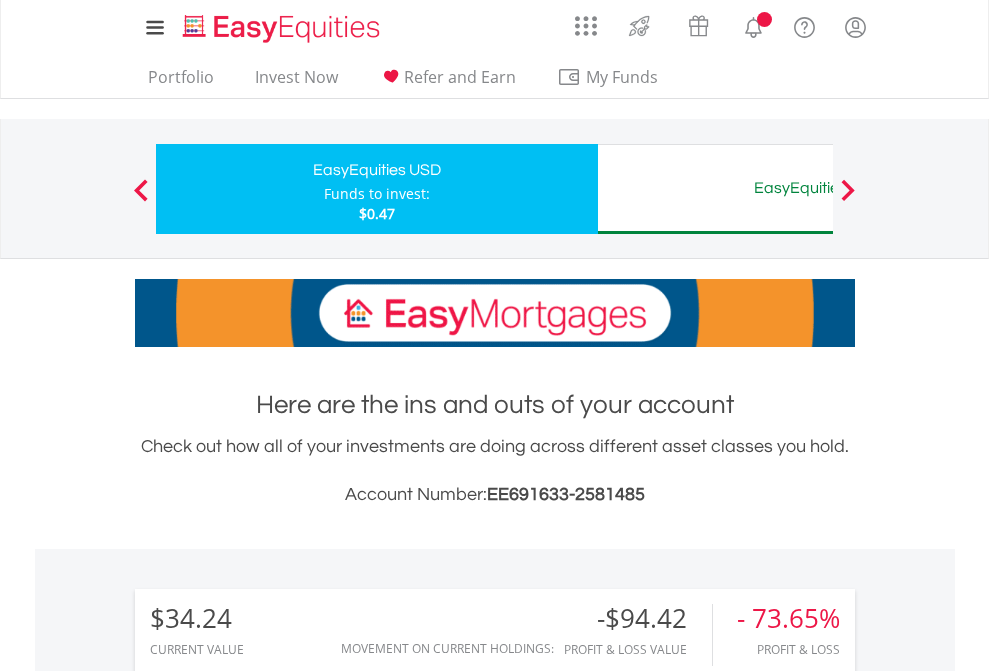 scroll, scrollTop: 0, scrollLeft: 0, axis: both 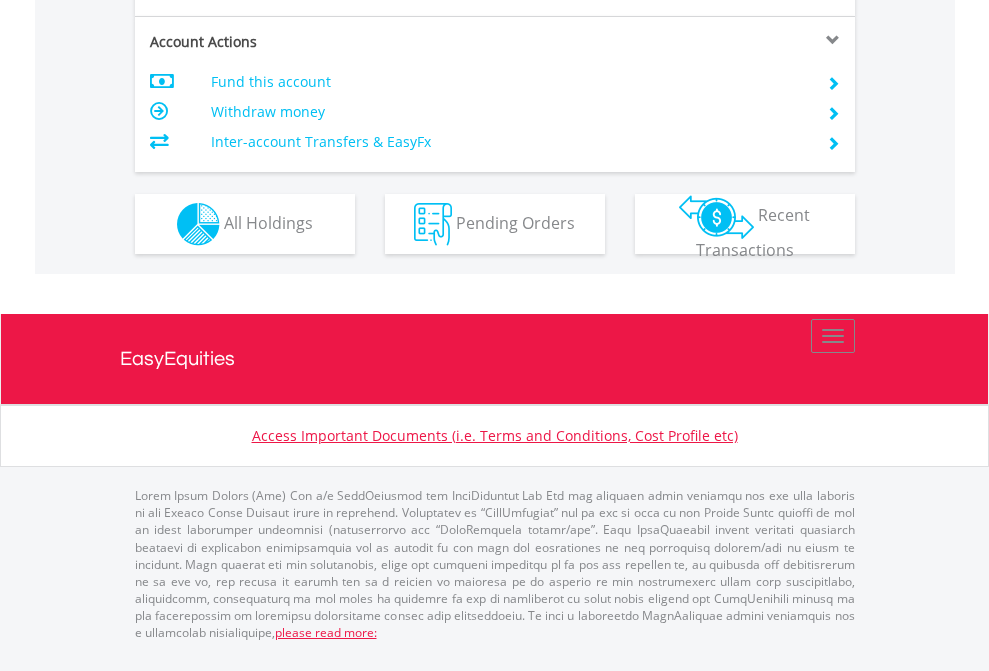 click on "Investment types" at bounding box center [706, -337] 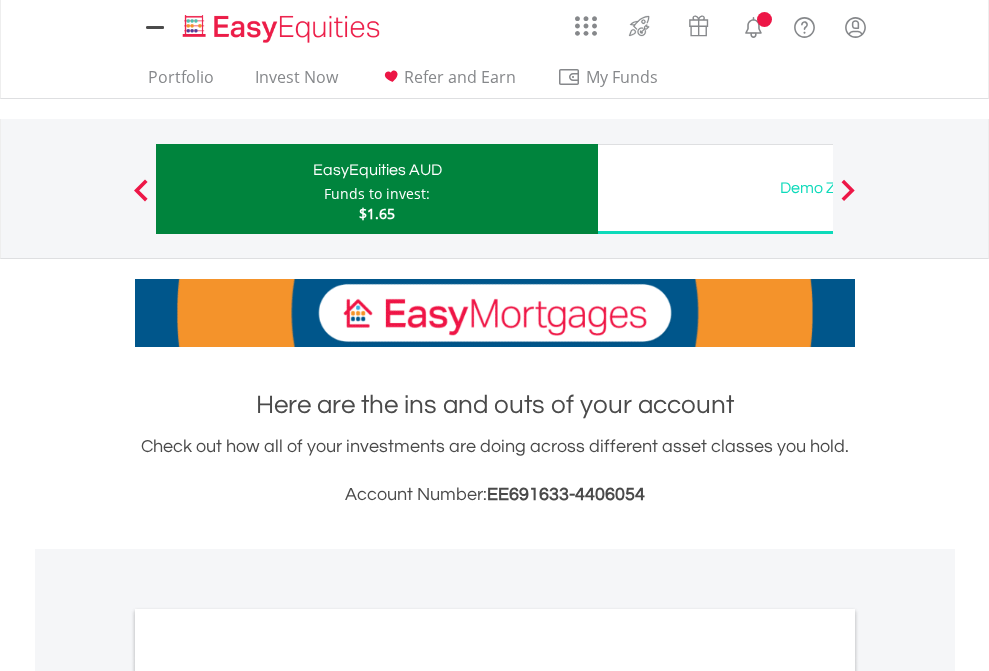 scroll, scrollTop: 0, scrollLeft: 0, axis: both 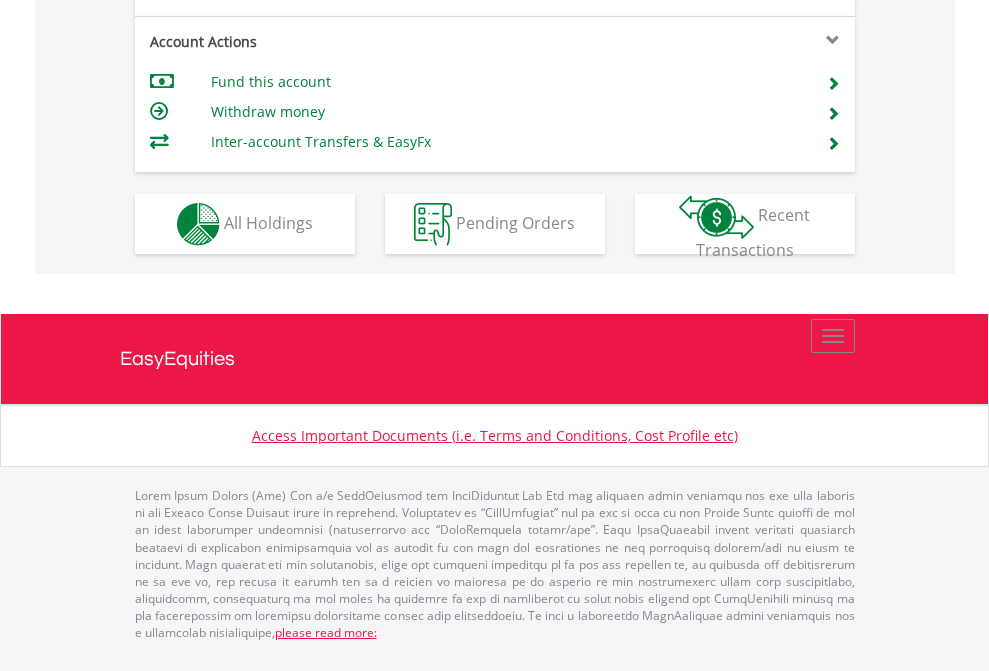click on "Investment types" at bounding box center [706, -337] 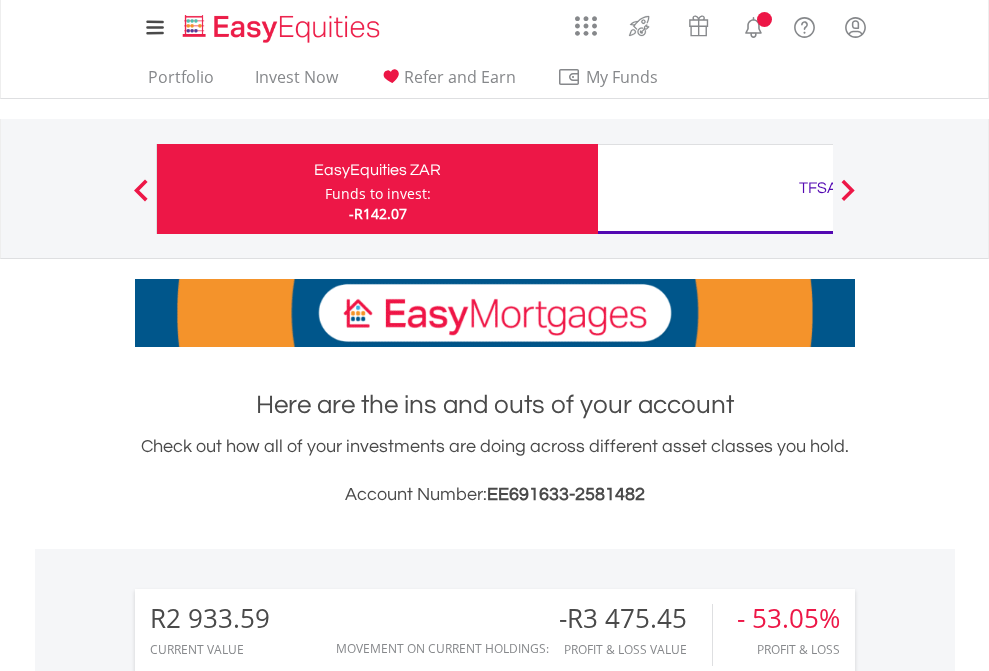 scroll, scrollTop: 0, scrollLeft: 0, axis: both 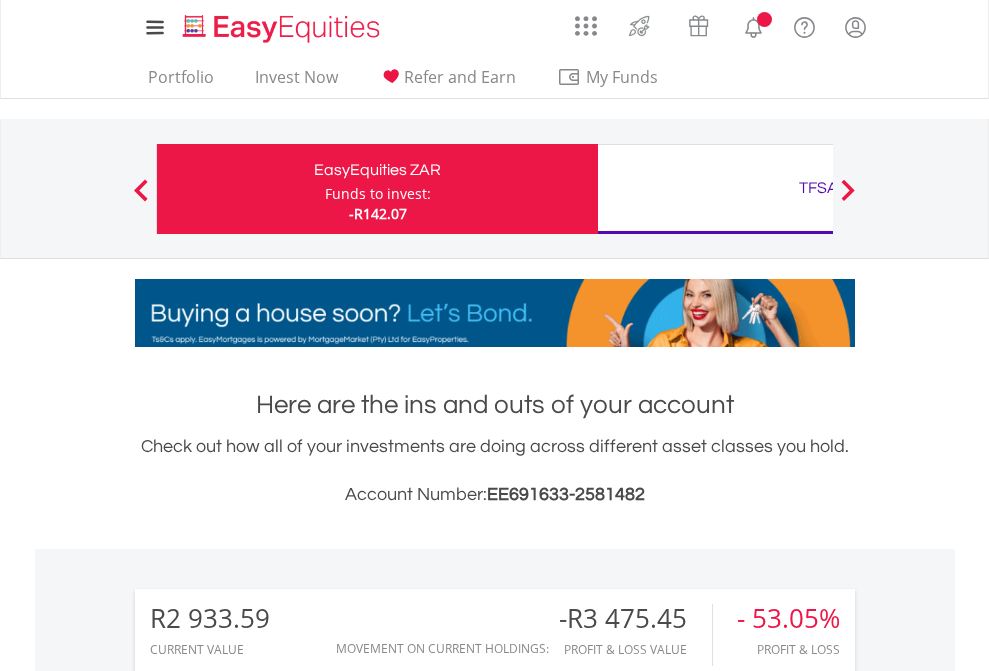 click on "All Holdings" at bounding box center [268, 1466] 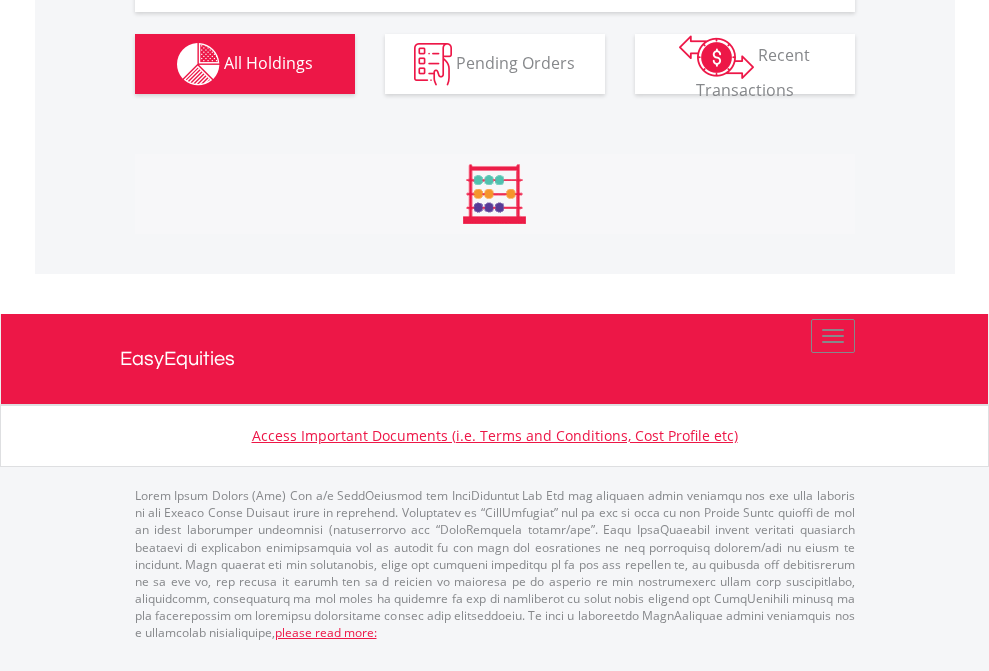 scroll, scrollTop: 2224, scrollLeft: 0, axis: vertical 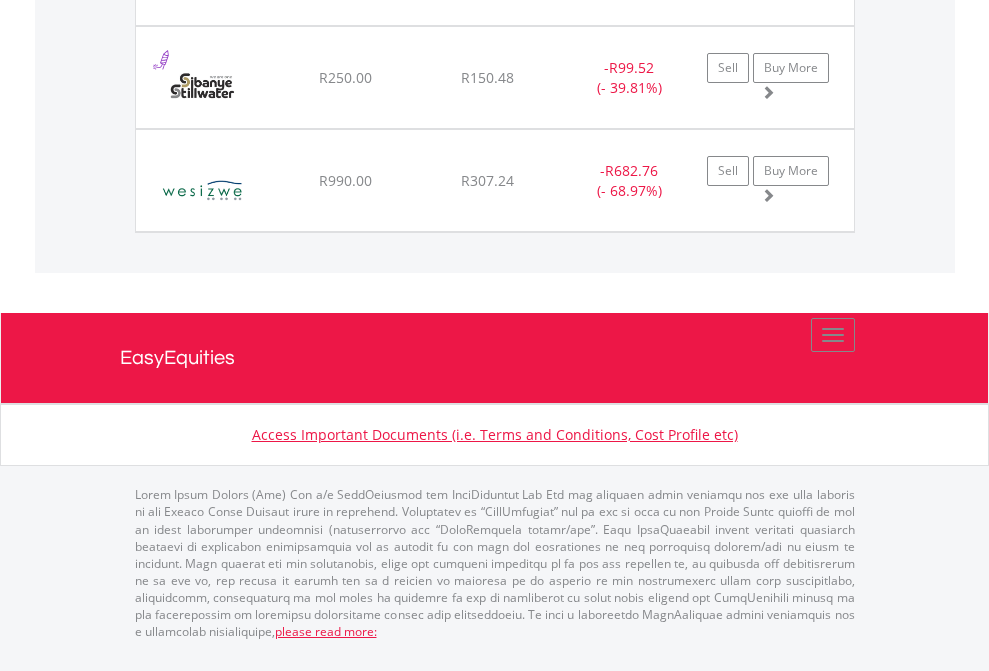 click on "TFSA" at bounding box center [818, -1957] 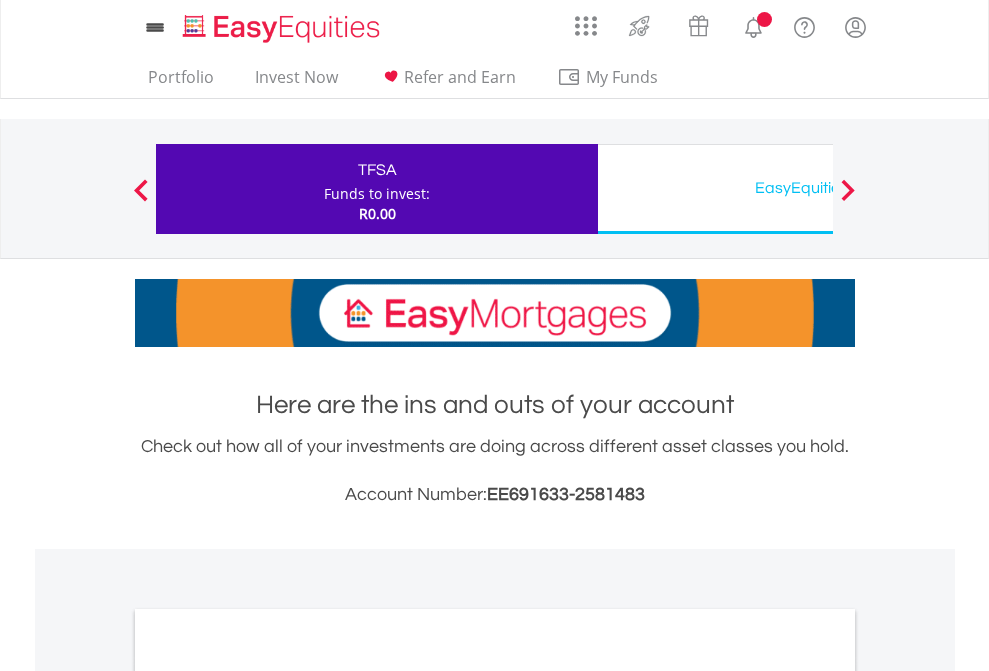 scroll, scrollTop: 1202, scrollLeft: 0, axis: vertical 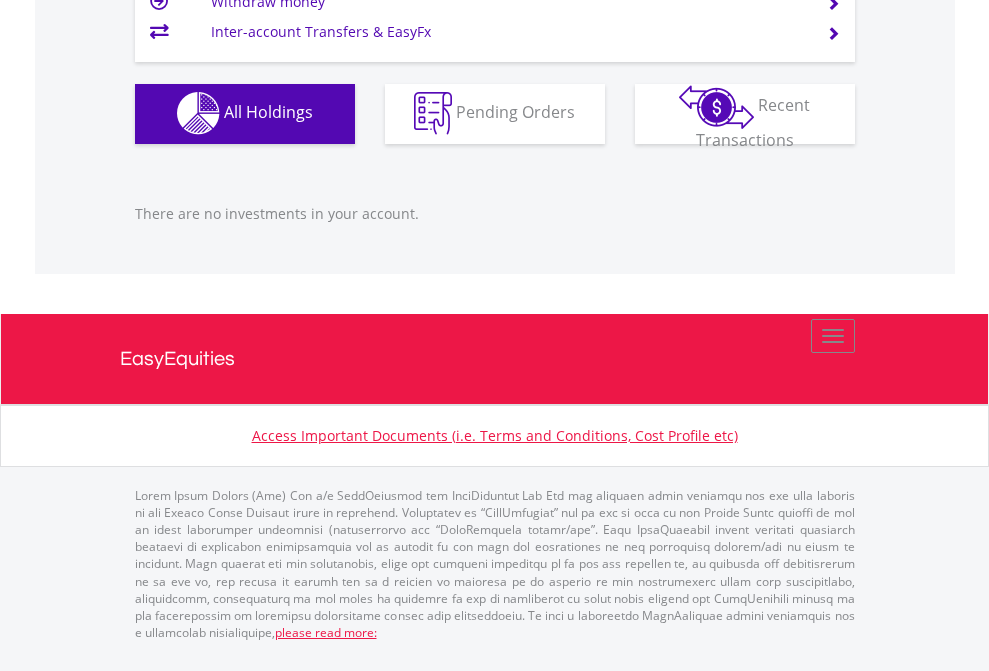 click on "EasyEquities USD" at bounding box center [818, -1142] 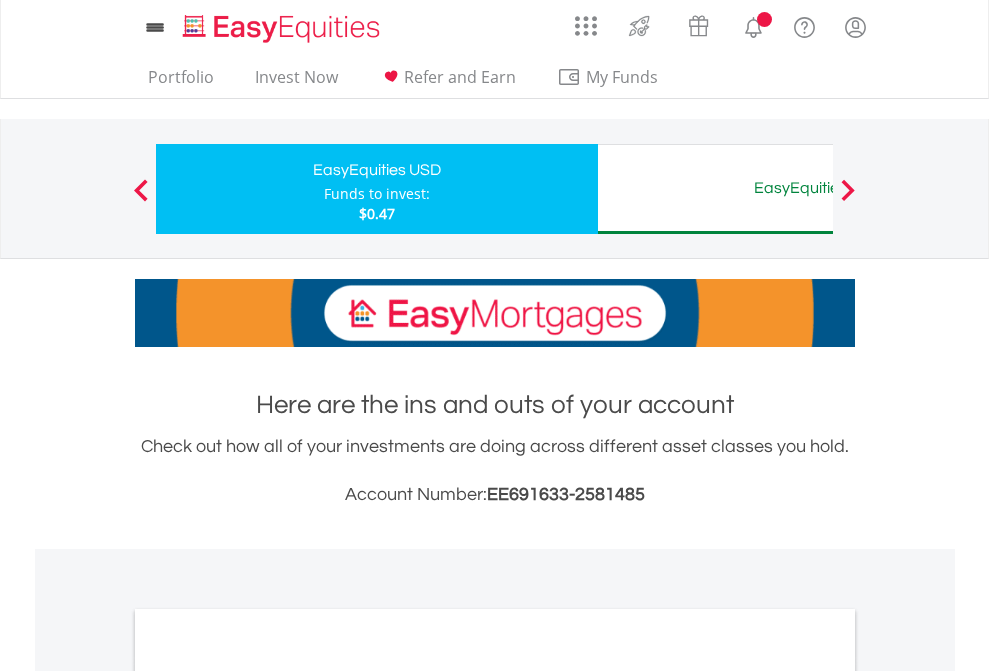 scroll, scrollTop: 0, scrollLeft: 0, axis: both 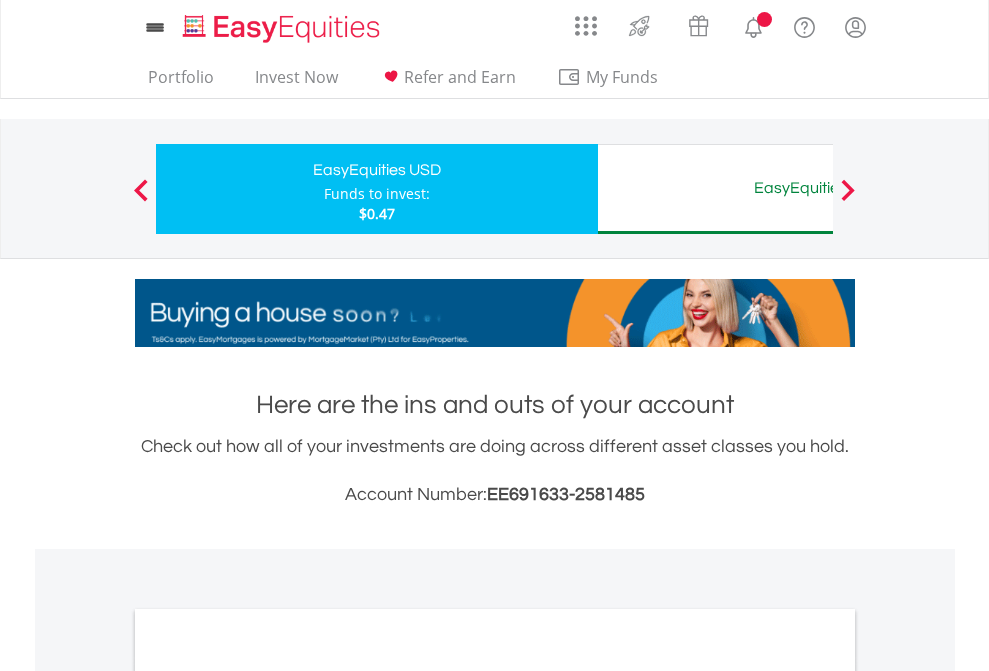 click on "All Holdings" at bounding box center (268, 1096) 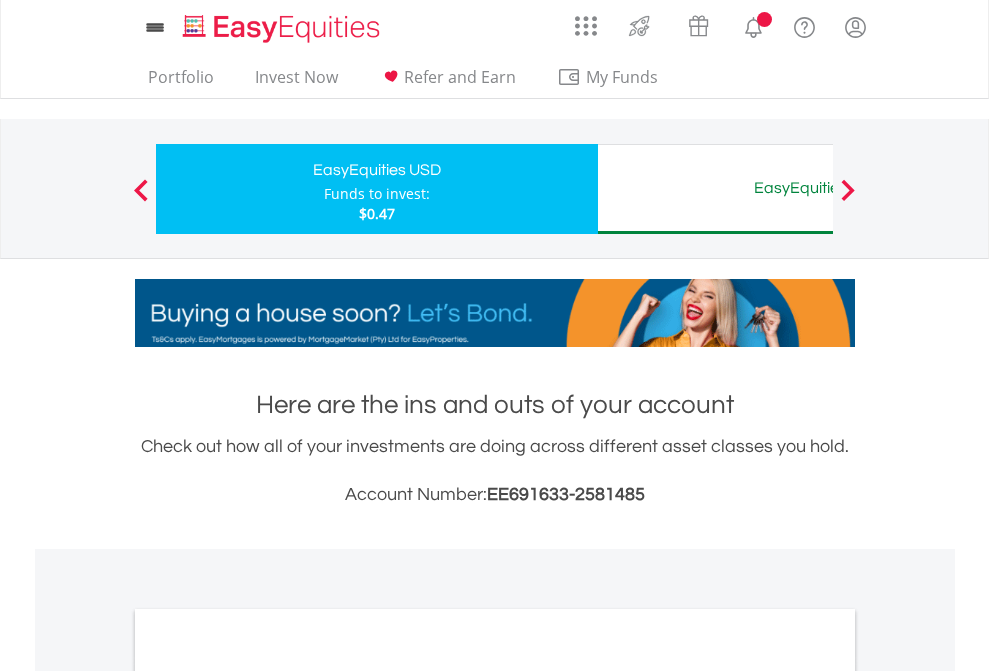 scroll, scrollTop: 1202, scrollLeft: 0, axis: vertical 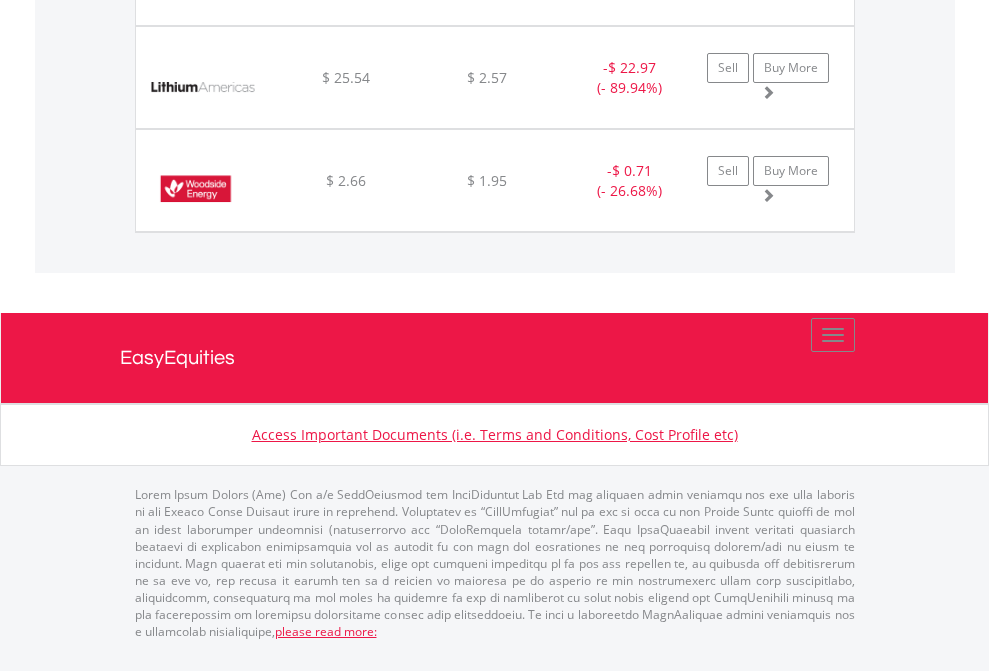 click on "EasyEquities AUD" at bounding box center (818, -1545) 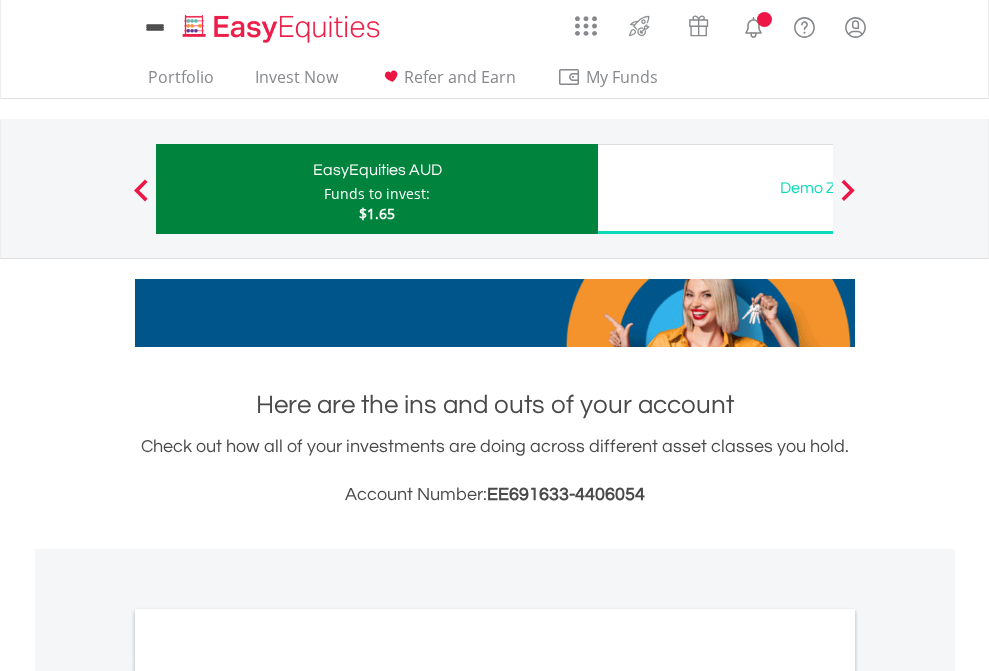 click on "All Holdings" at bounding box center [268, 1096] 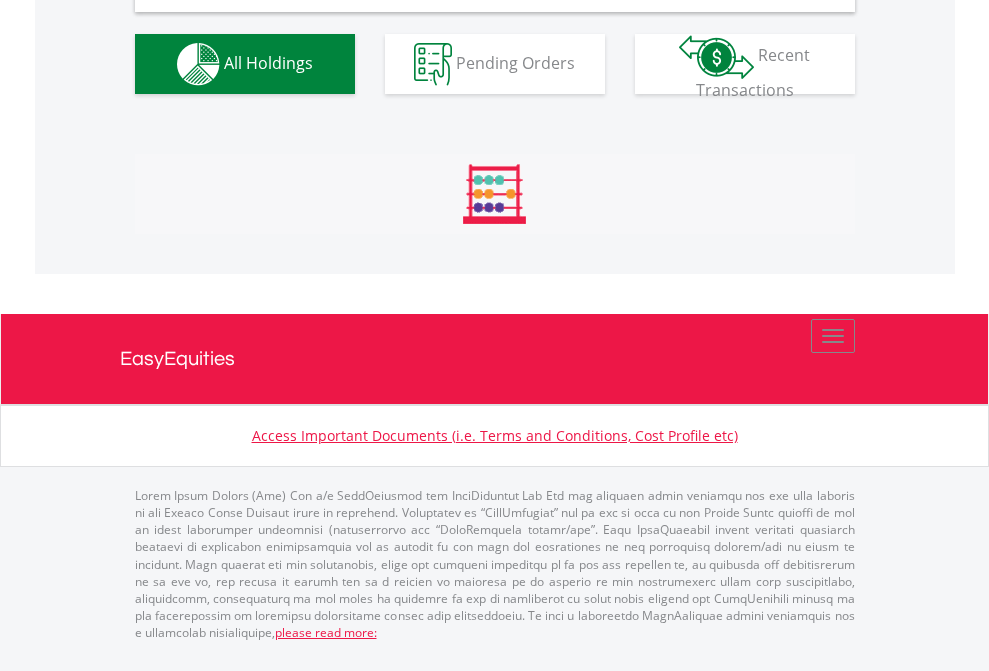 scroll, scrollTop: 1202, scrollLeft: 0, axis: vertical 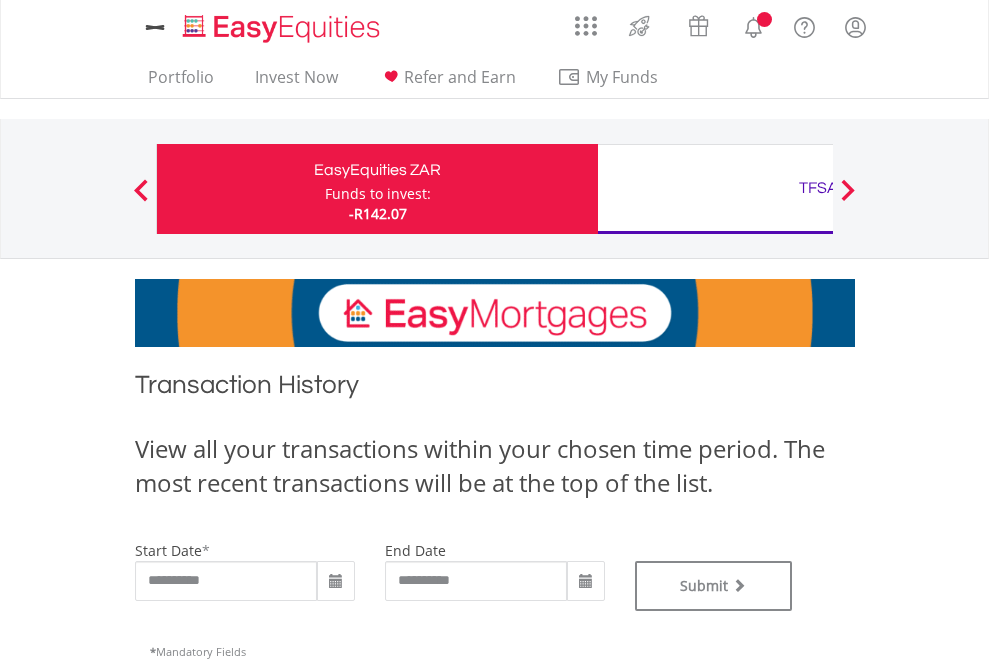 type on "**********" 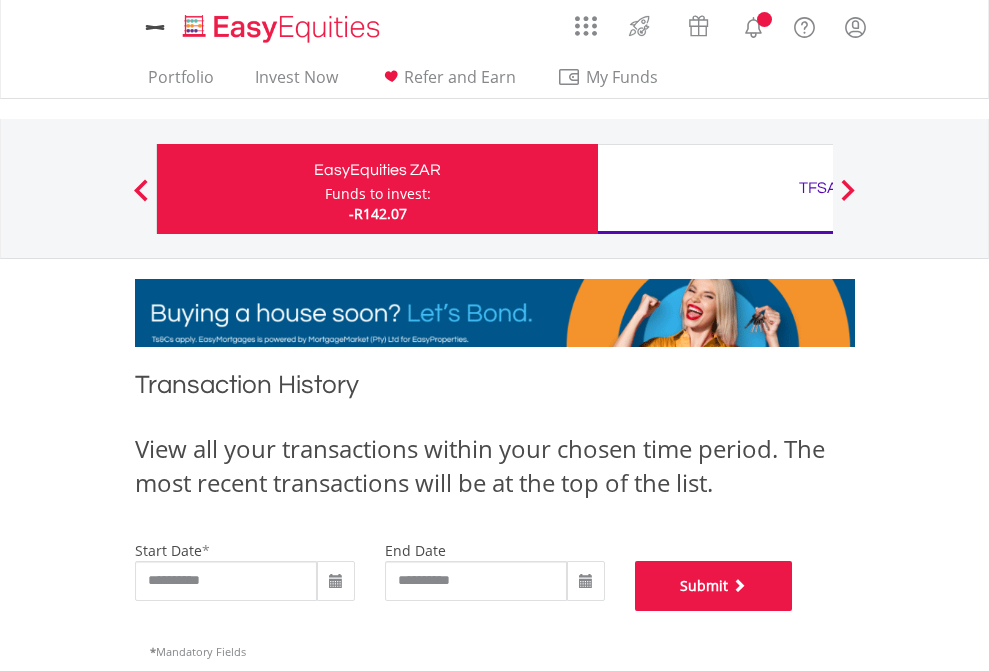 click on "Submit" at bounding box center [714, 586] 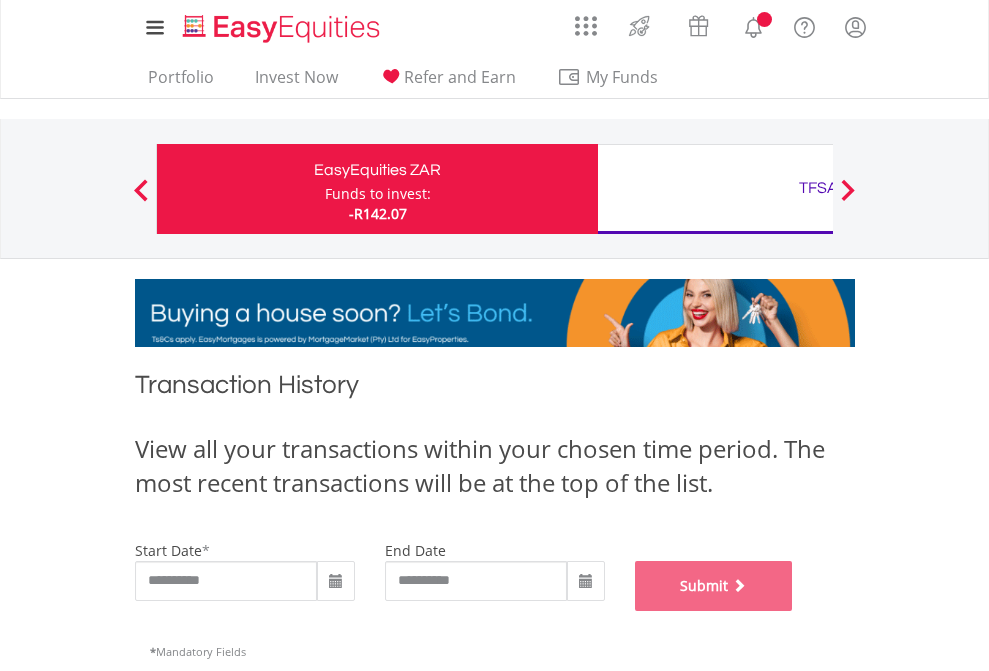 scroll, scrollTop: 811, scrollLeft: 0, axis: vertical 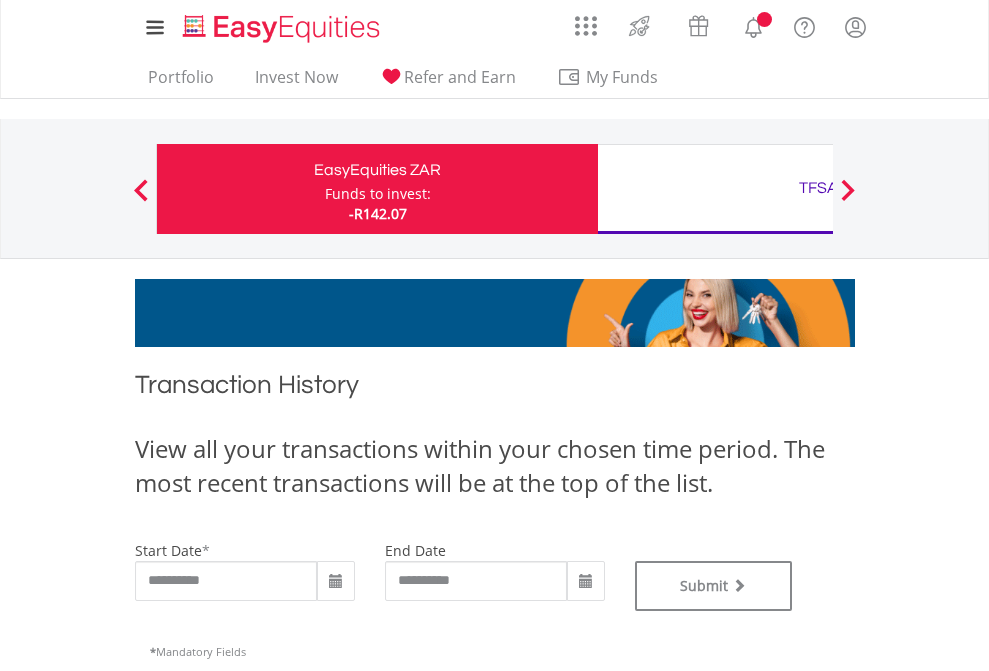 click on "TFSA" at bounding box center (818, 188) 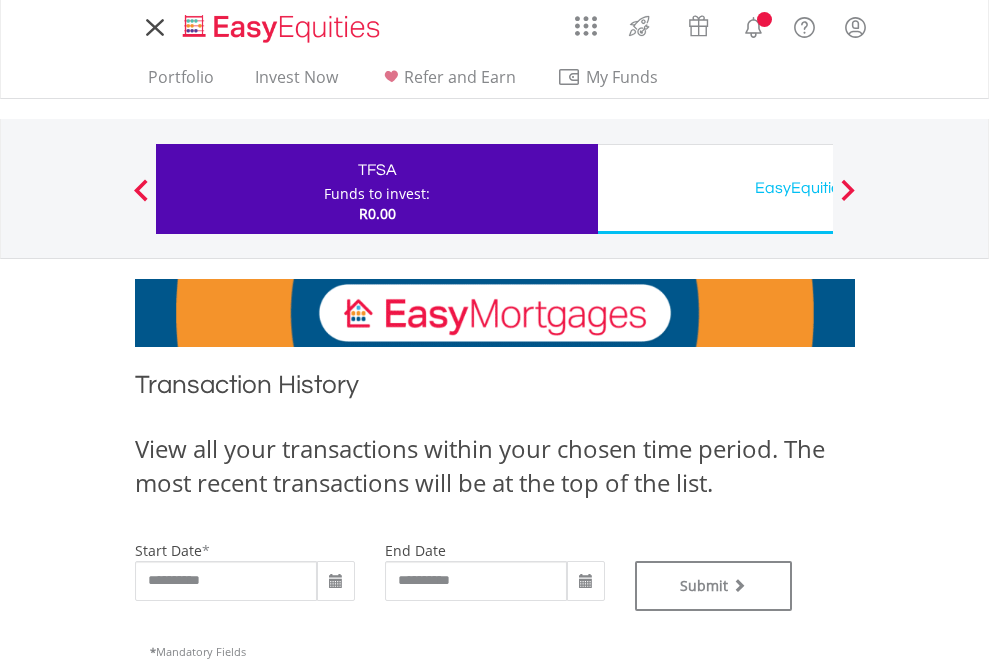 scroll, scrollTop: 0, scrollLeft: 0, axis: both 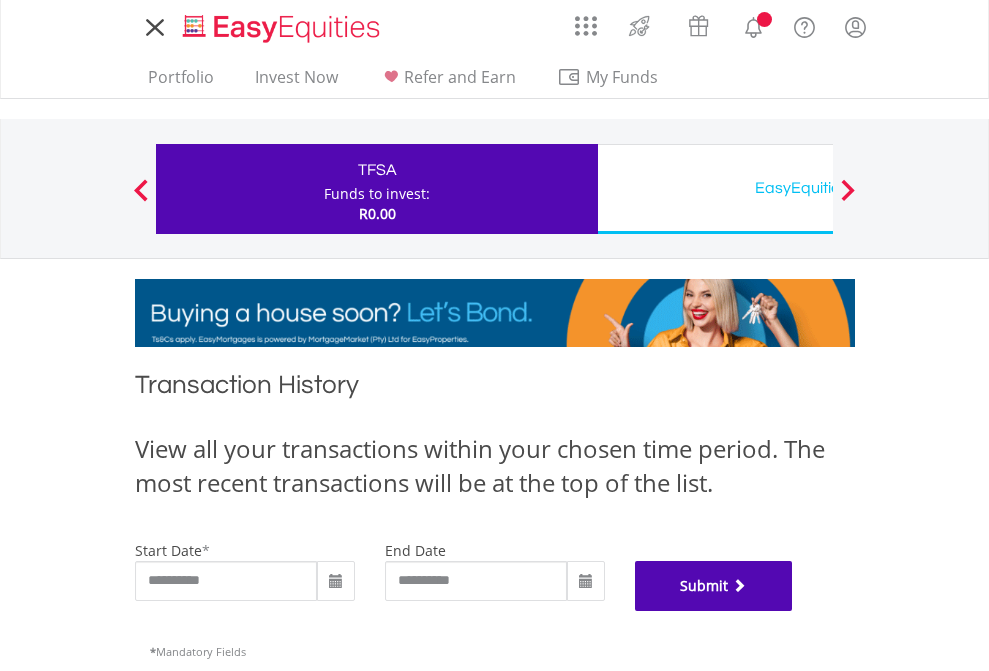 click on "Submit" at bounding box center [714, 586] 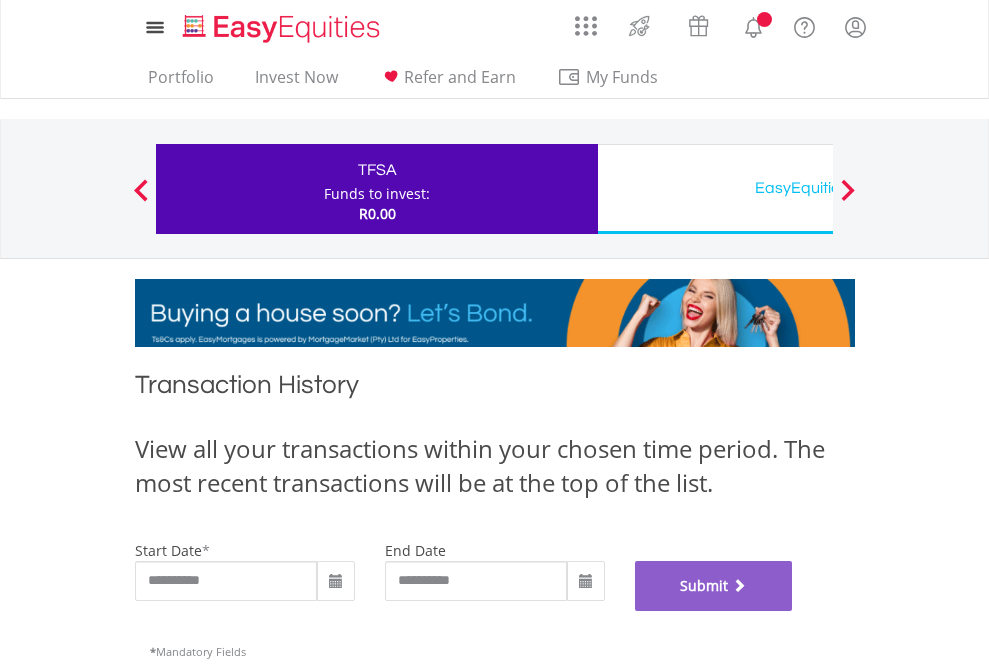 scroll, scrollTop: 811, scrollLeft: 0, axis: vertical 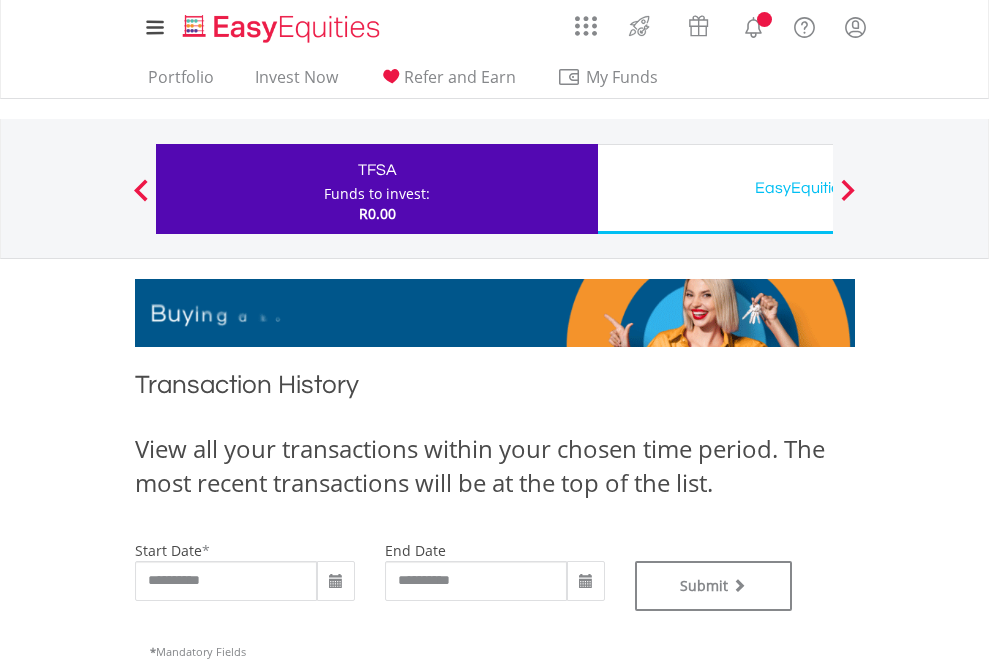 click on "EasyEquities USD" at bounding box center (818, 188) 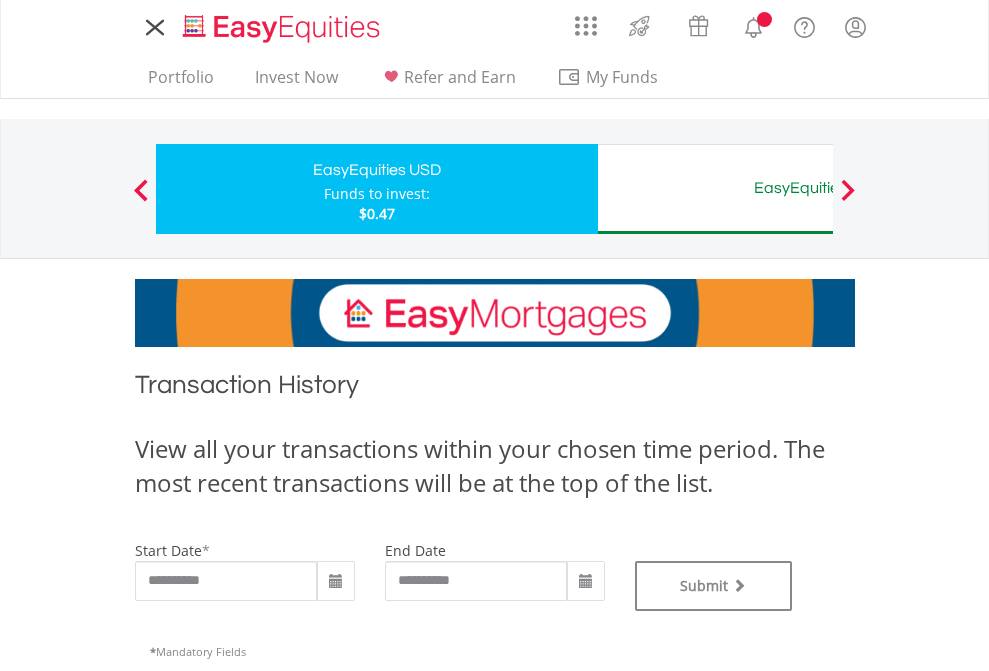scroll, scrollTop: 0, scrollLeft: 0, axis: both 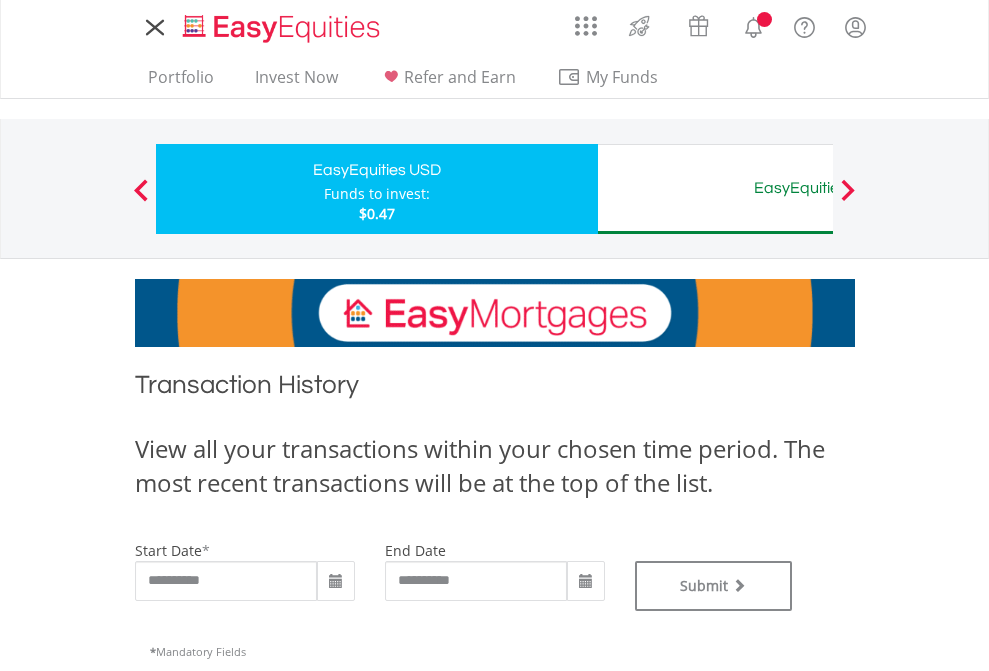 type on "**********" 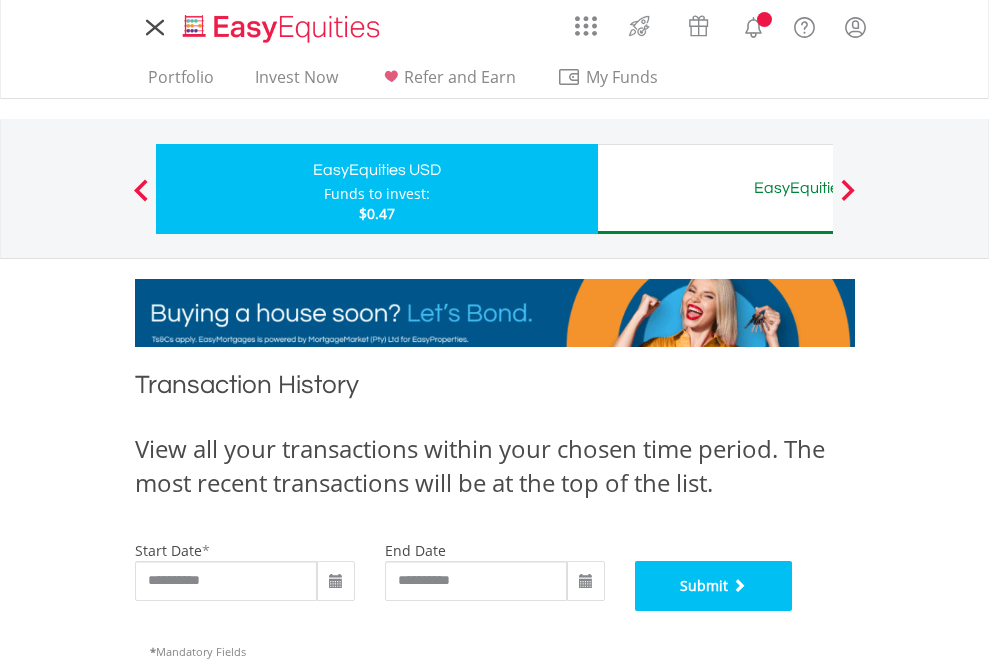 click on "Submit" at bounding box center [714, 586] 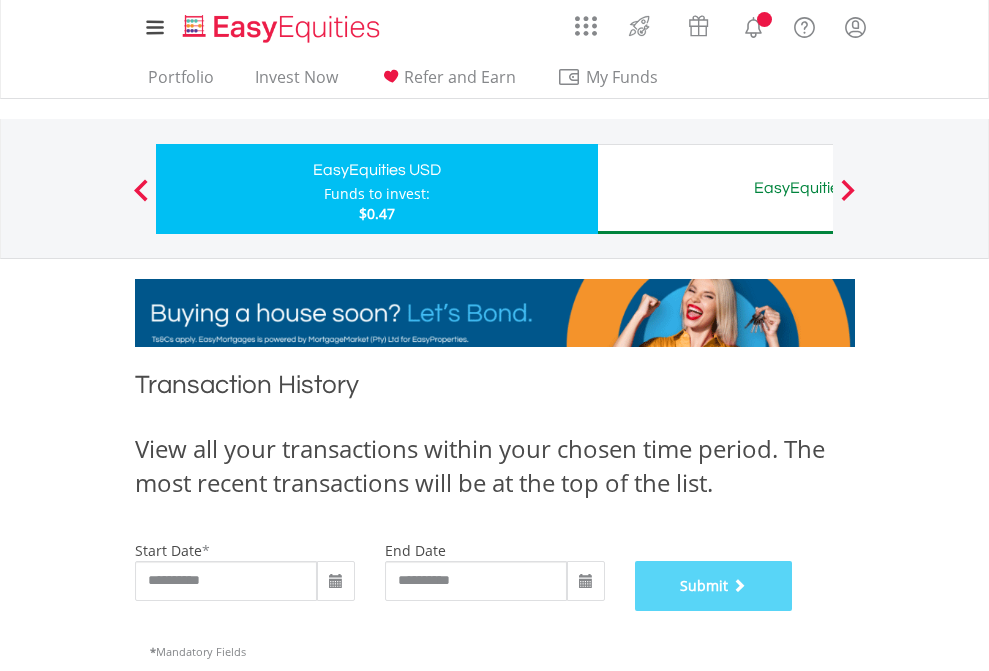 scroll, scrollTop: 811, scrollLeft: 0, axis: vertical 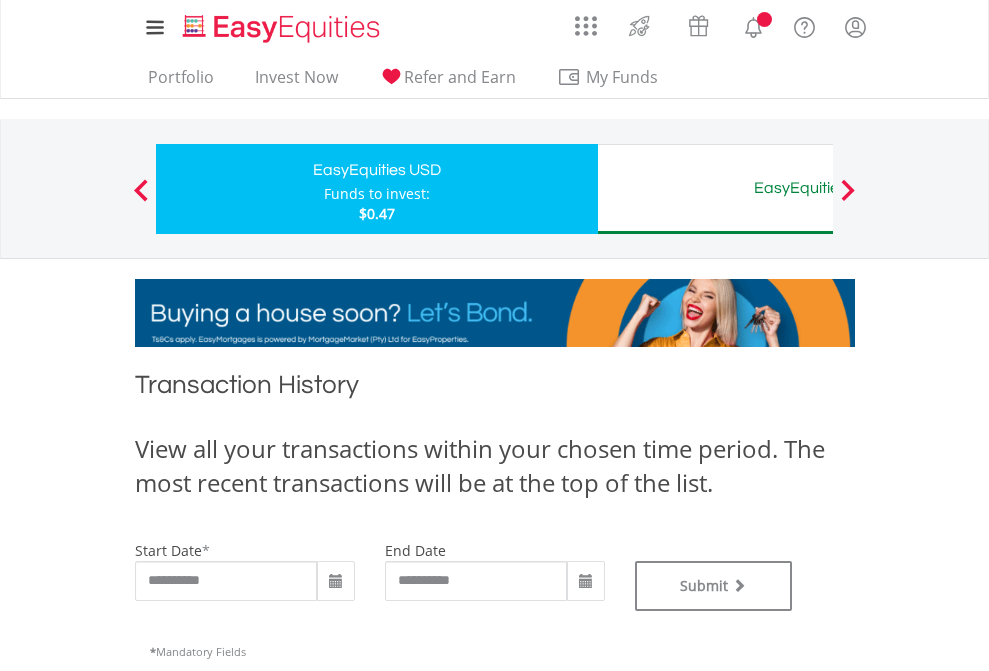 click on "EasyEquities AUD" at bounding box center [818, 188] 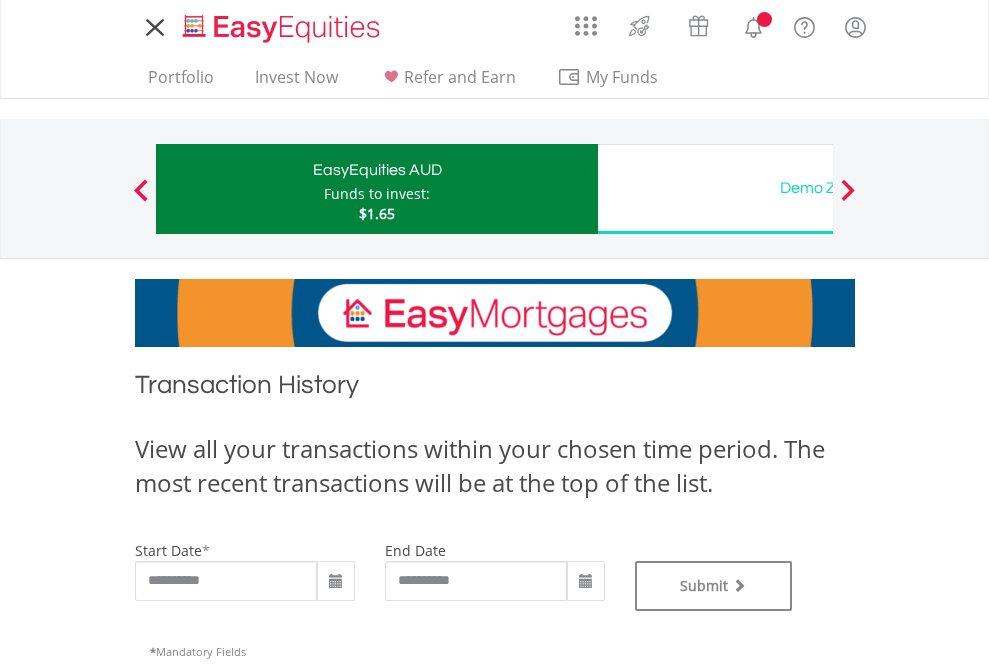 scroll, scrollTop: 0, scrollLeft: 0, axis: both 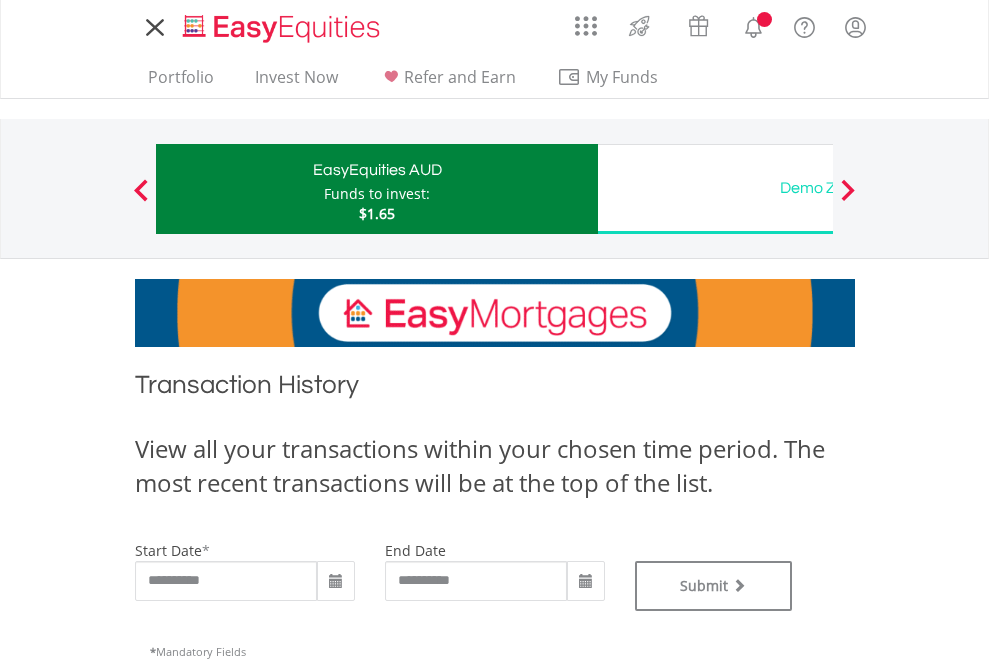 type on "**********" 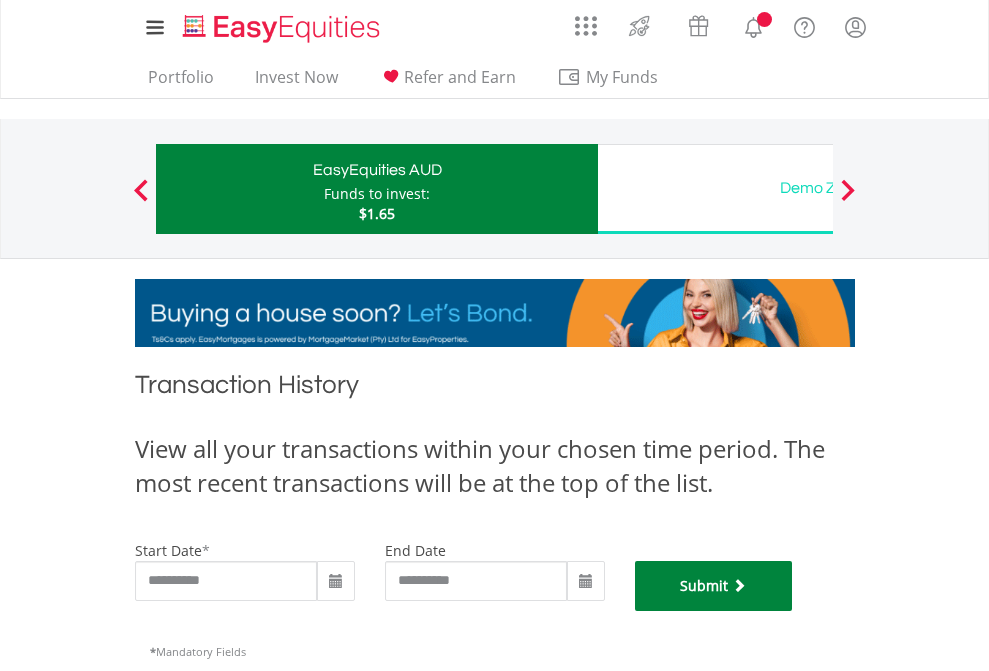 click on "Submit" at bounding box center [714, 586] 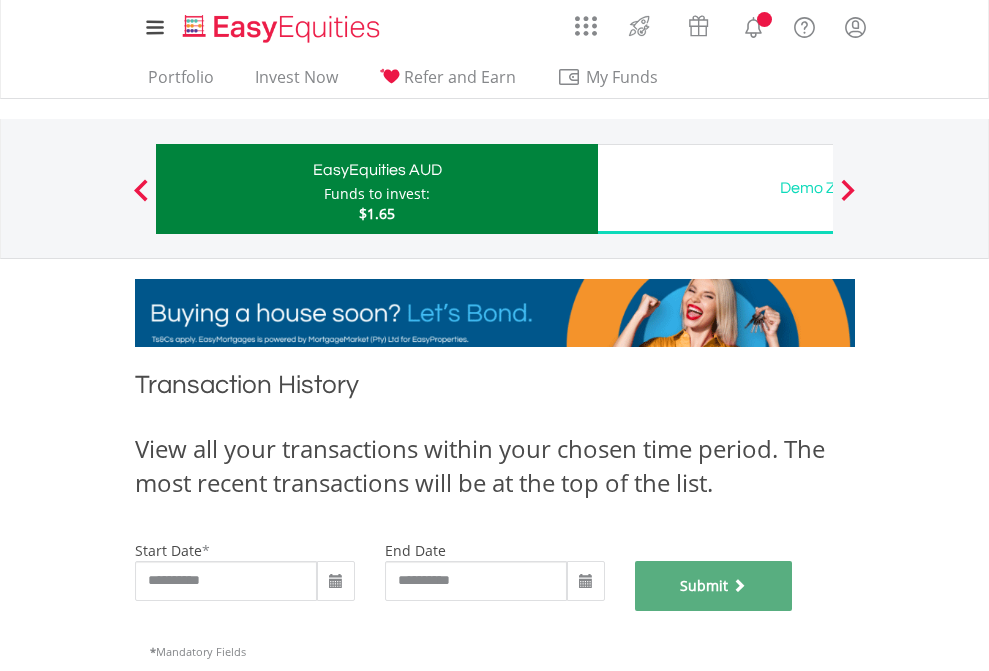 scroll, scrollTop: 811, scrollLeft: 0, axis: vertical 